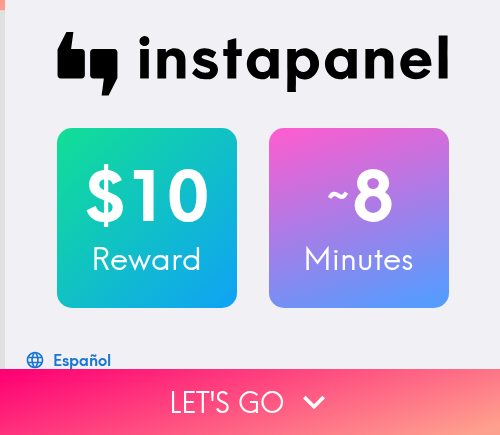 scroll, scrollTop: 0, scrollLeft: 0, axis: both 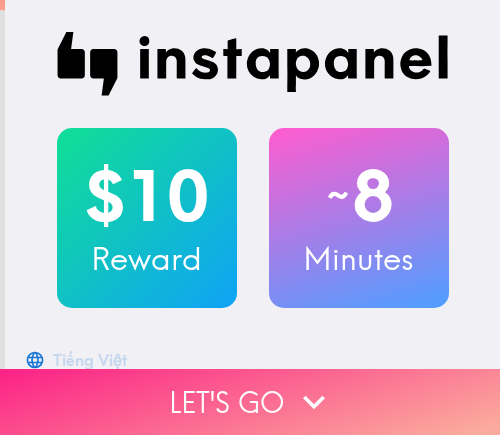 click on "Let's go" at bounding box center (250, 402) 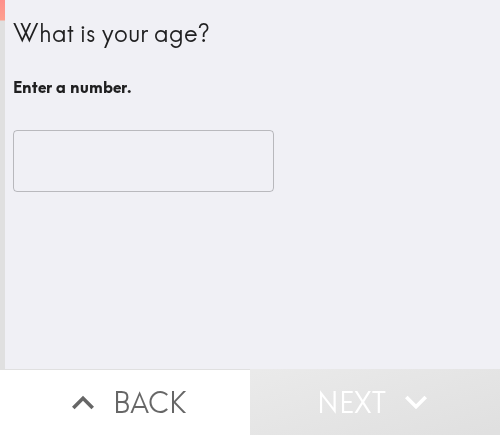 click at bounding box center [143, 161] 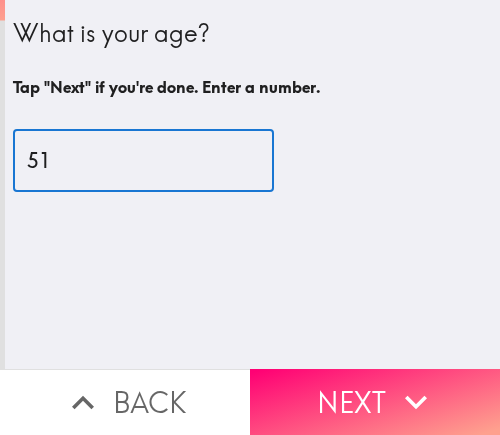 type on "51" 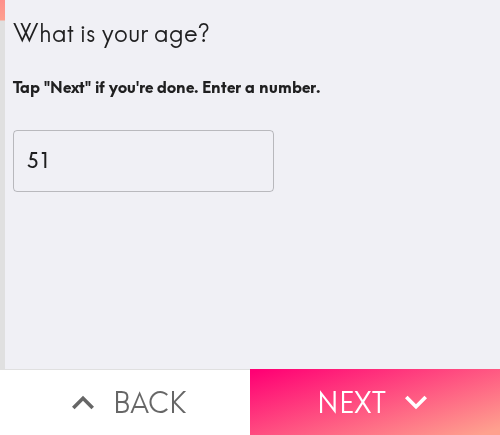drag, startPoint x: 299, startPoint y: 377, endPoint x: 476, endPoint y: 377, distance: 177 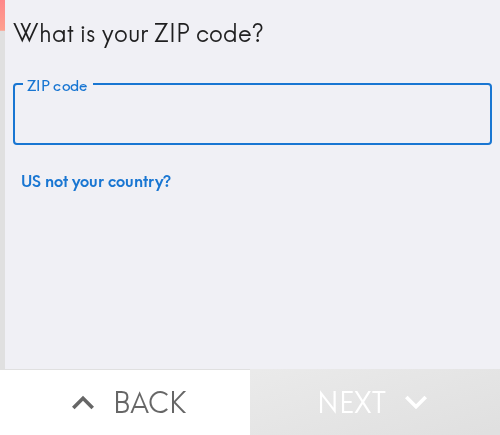 click on "ZIP code" at bounding box center [252, 115] 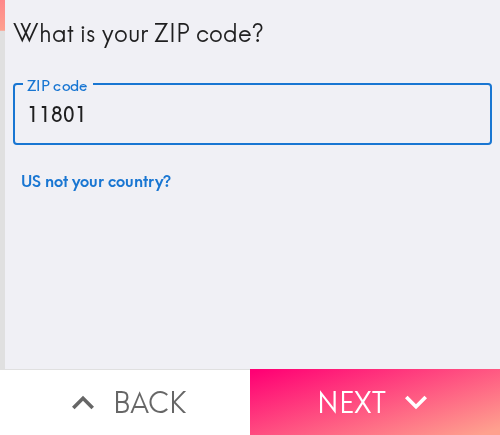 type on "11801" 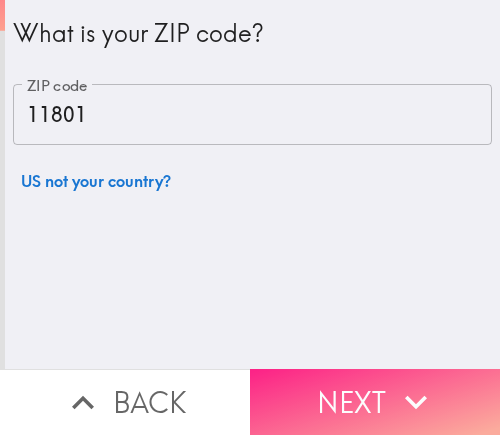 click on "Next" at bounding box center (375, 402) 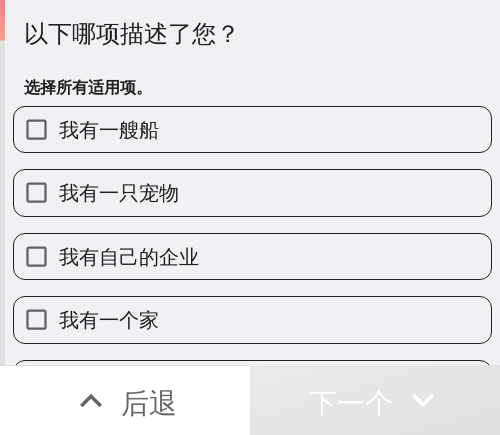 click on "我有自己的企业" at bounding box center [252, 256] 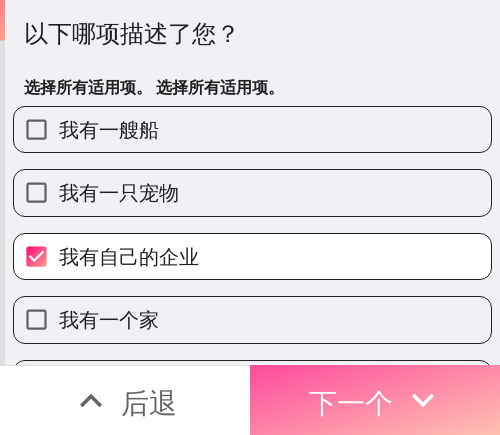 drag, startPoint x: 356, startPoint y: 371, endPoint x: 495, endPoint y: 374, distance: 139.03236 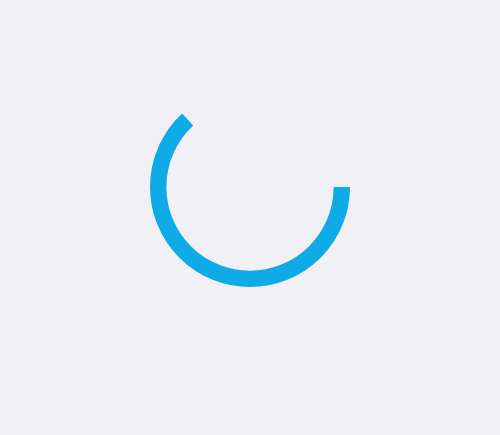 scroll, scrollTop: 0, scrollLeft: 0, axis: both 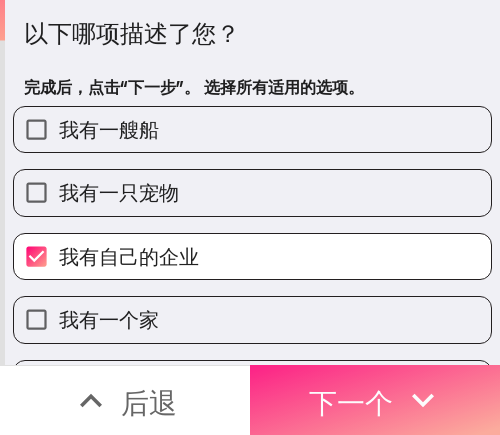 click on "下一个" at bounding box center (375, 400) 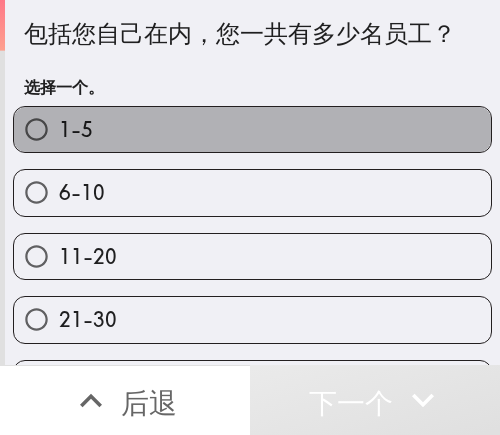 drag, startPoint x: 276, startPoint y: 131, endPoint x: 484, endPoint y: 131, distance: 208 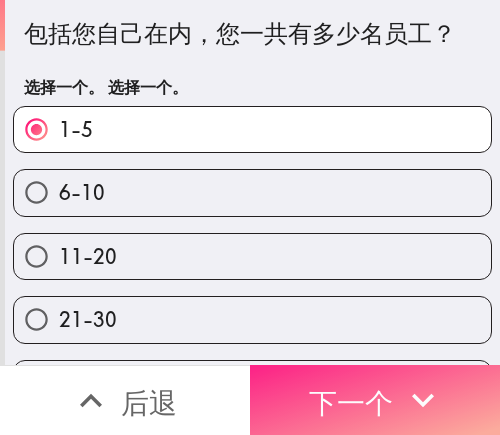 click on "下一个" at bounding box center [351, 402] 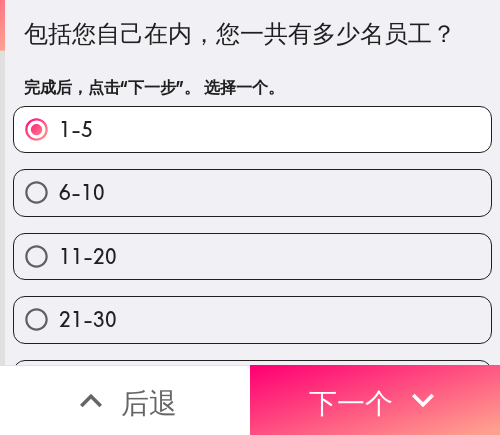 scroll, scrollTop: 0, scrollLeft: 0, axis: both 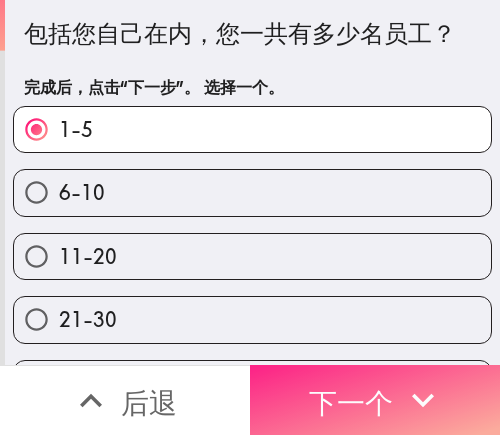 click 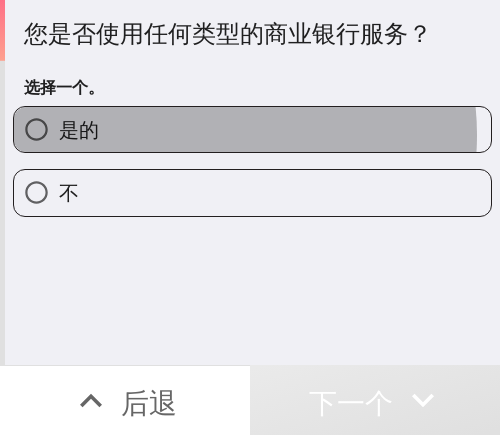 drag, startPoint x: 200, startPoint y: 135, endPoint x: 483, endPoint y: 135, distance: 283 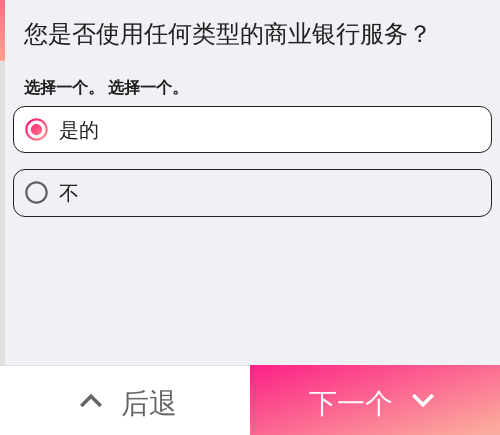 click 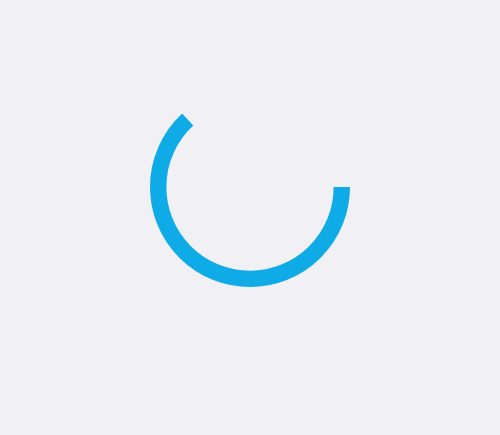 scroll, scrollTop: 0, scrollLeft: 0, axis: both 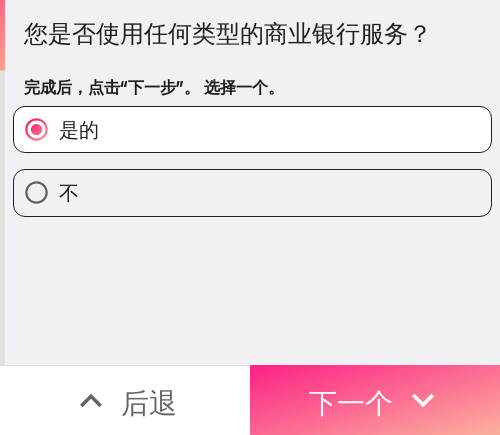 click 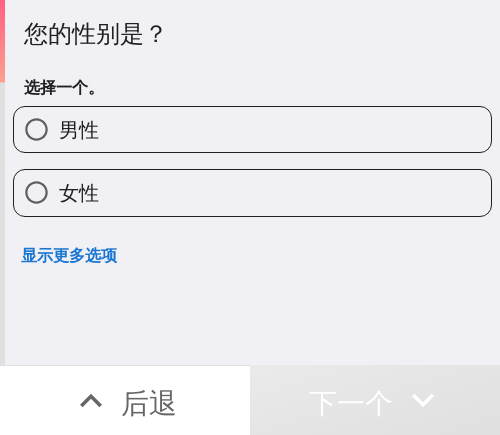 click on "女性" at bounding box center [252, 192] 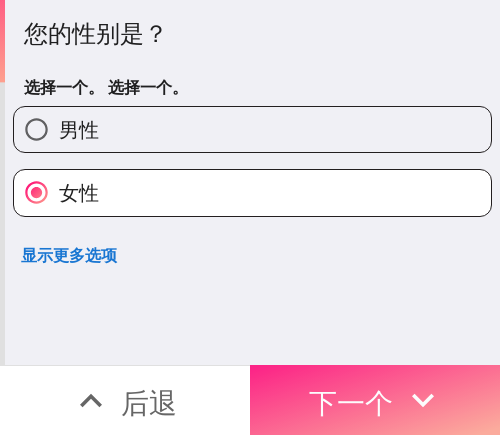 click on "下一个" at bounding box center [351, 402] 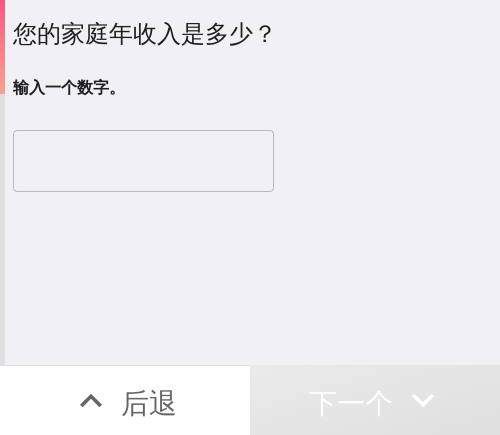 click at bounding box center [143, 161] 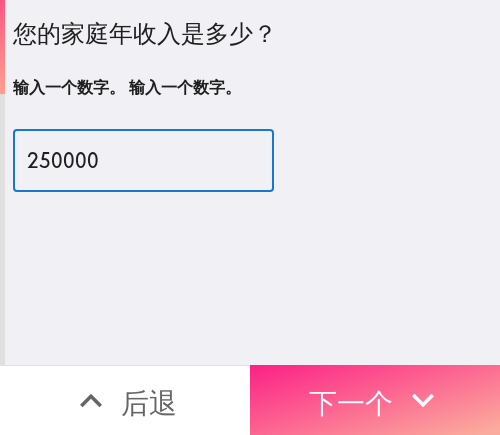 type on "250000" 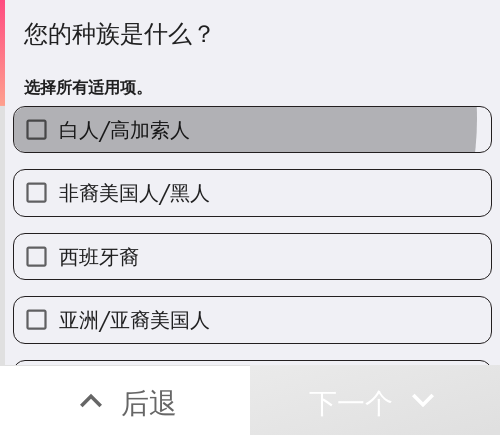 click on "白人/高加索人" at bounding box center [124, 129] 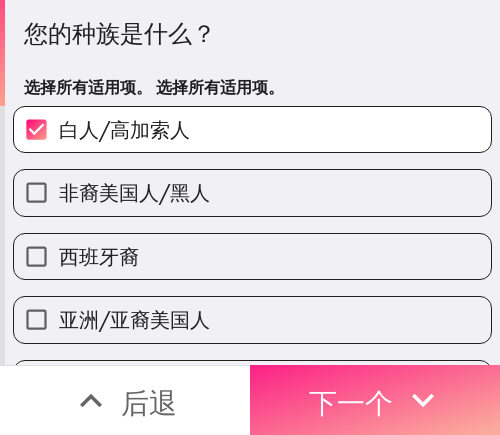 click on "下一个" at bounding box center (351, 402) 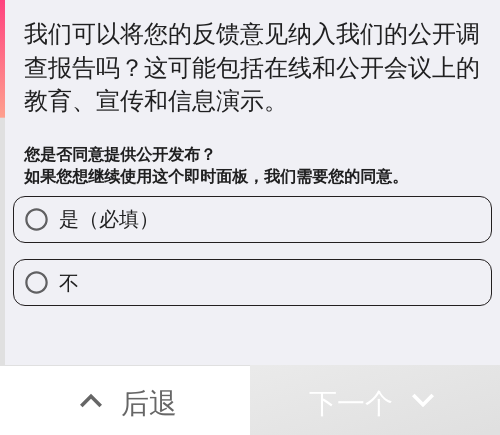 click on "是（必填）" at bounding box center (252, 219) 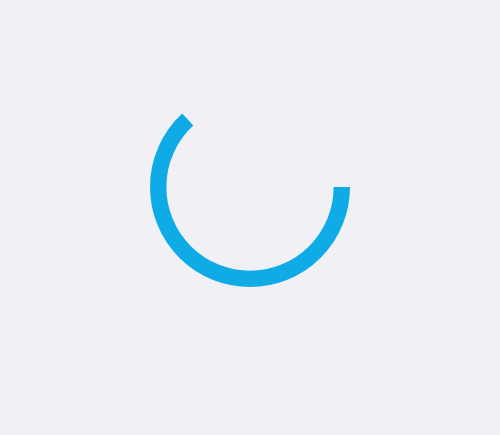 scroll, scrollTop: 0, scrollLeft: 0, axis: both 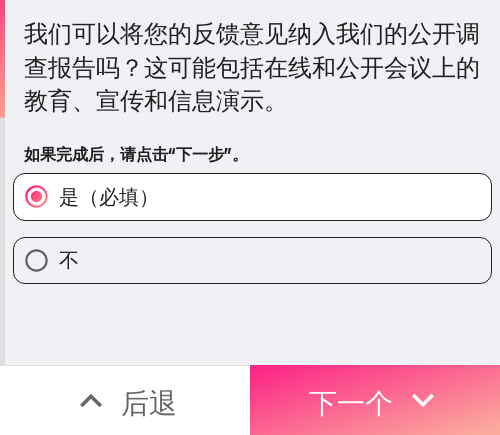 drag, startPoint x: 393, startPoint y: 381, endPoint x: 444, endPoint y: 377, distance: 51.156624 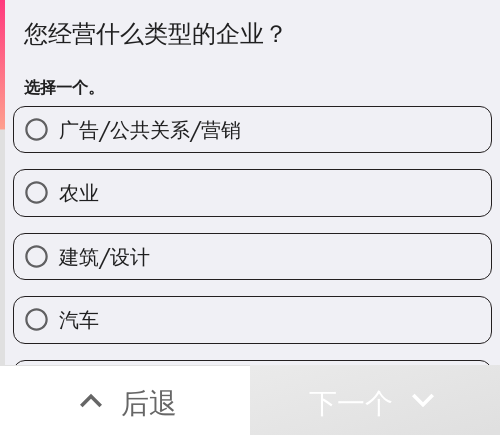 click on "广告/公共关系/营销" at bounding box center [150, 129] 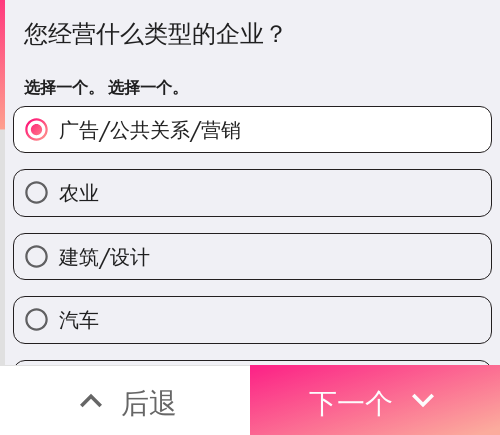 drag, startPoint x: 342, startPoint y: 366, endPoint x: 370, endPoint y: 366, distance: 28 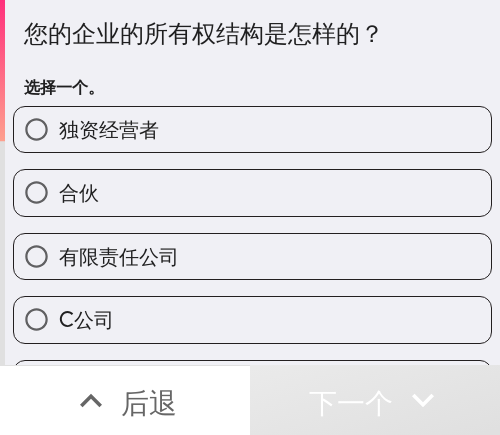 click on "独资经营者" at bounding box center [252, 129] 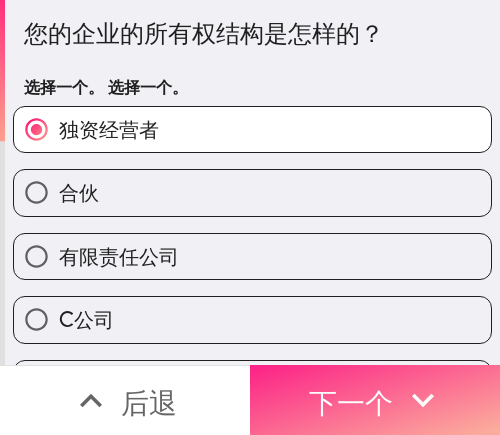 click 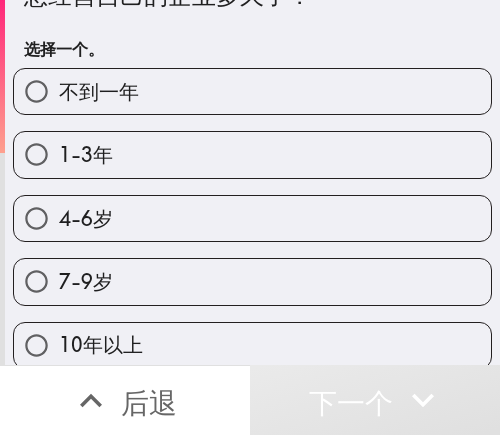 scroll, scrollTop: 59, scrollLeft: 0, axis: vertical 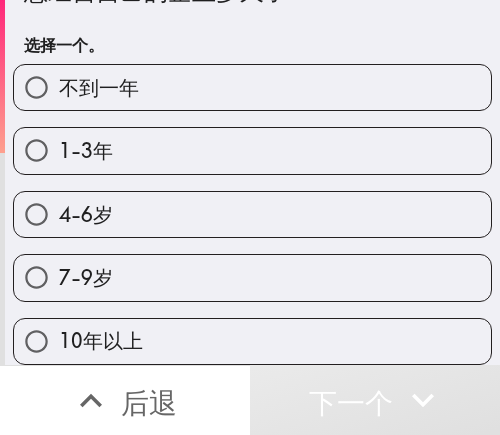 click on "10年以上" at bounding box center [252, 341] 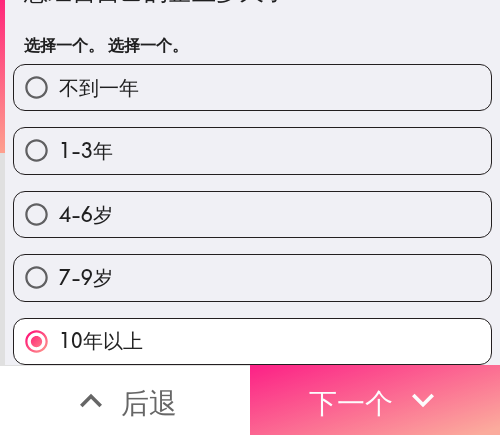 click on "下一个" at bounding box center (375, 400) 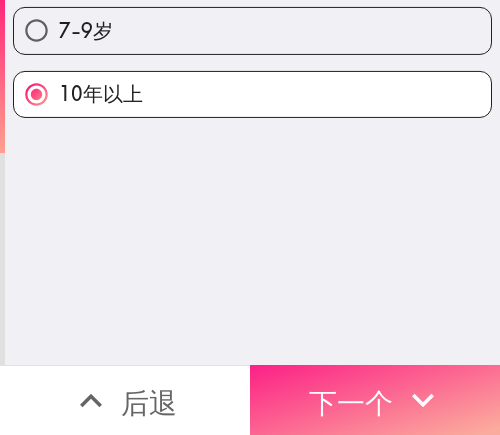 scroll, scrollTop: 0, scrollLeft: 0, axis: both 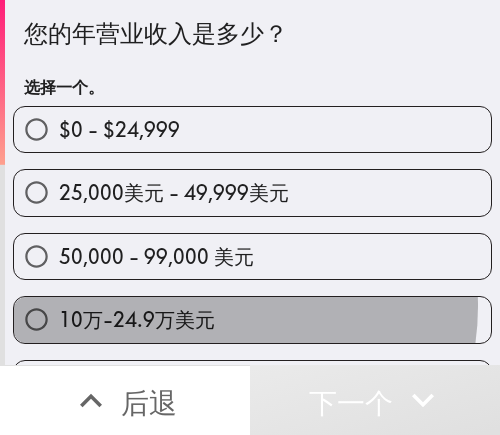 click on "10万-24.9万美元" at bounding box center [252, 319] 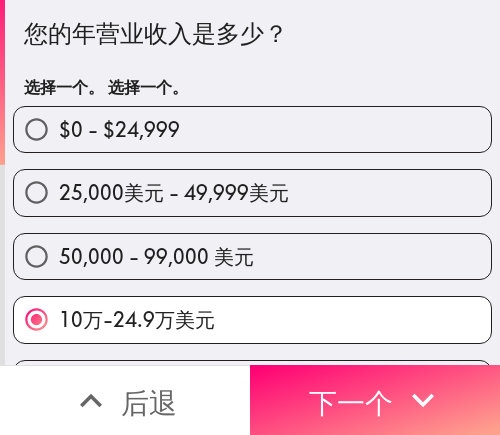 scroll, scrollTop: 100, scrollLeft: 0, axis: vertical 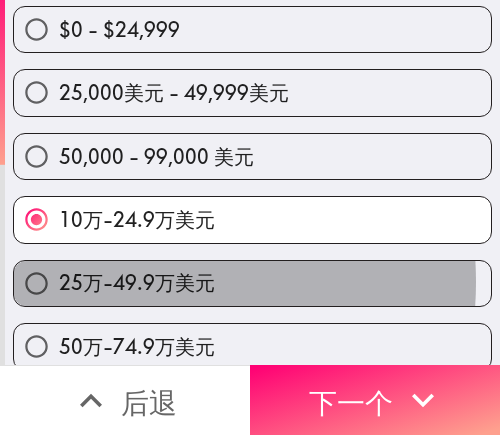 click on "25万-49.9万美元" at bounding box center [137, 282] 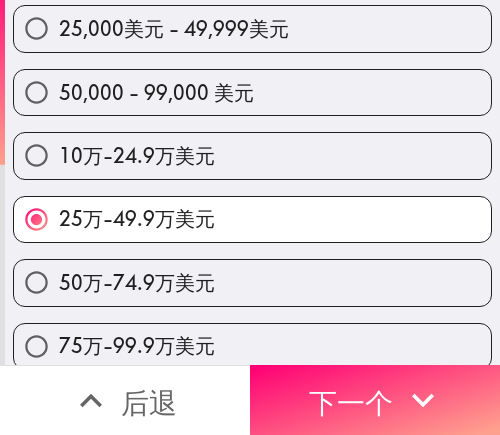 scroll, scrollTop: 200, scrollLeft: 0, axis: vertical 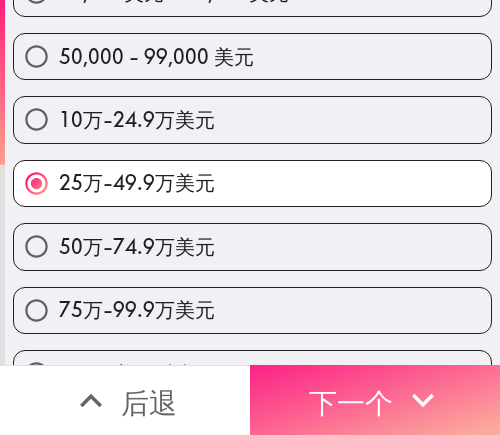 click on "下一个" at bounding box center (351, 402) 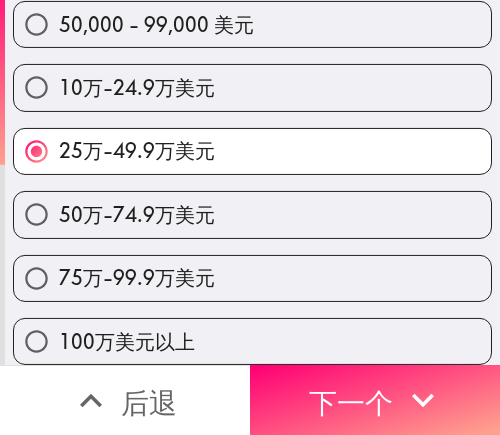 scroll, scrollTop: 101, scrollLeft: 0, axis: vertical 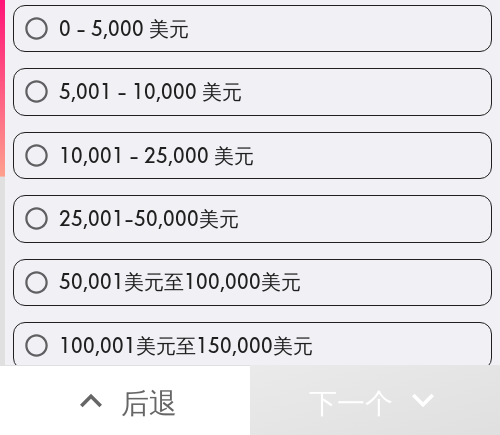drag, startPoint x: 186, startPoint y: 208, endPoint x: 211, endPoint y: 210, distance: 25.079872 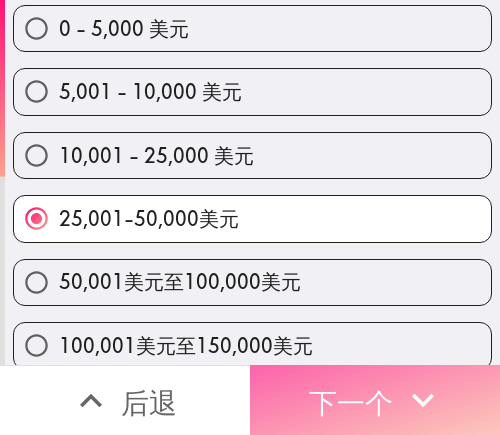 click on "下一个" at bounding box center [351, 402] 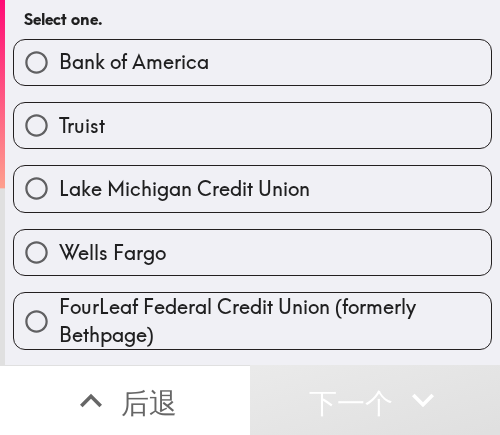 scroll, scrollTop: 68, scrollLeft: 0, axis: vertical 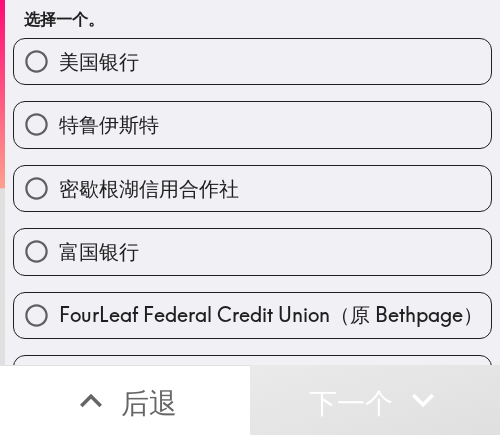 click on "富国银行" at bounding box center (252, 251) 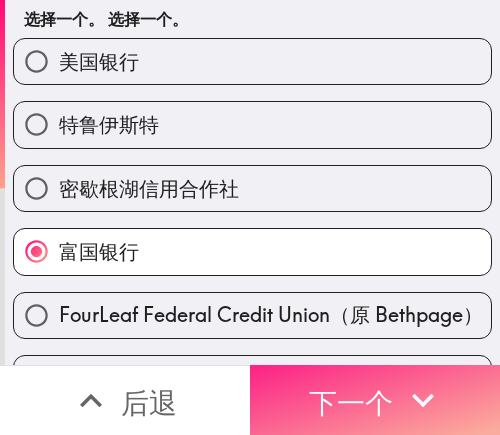 click on "下一个" at bounding box center (351, 402) 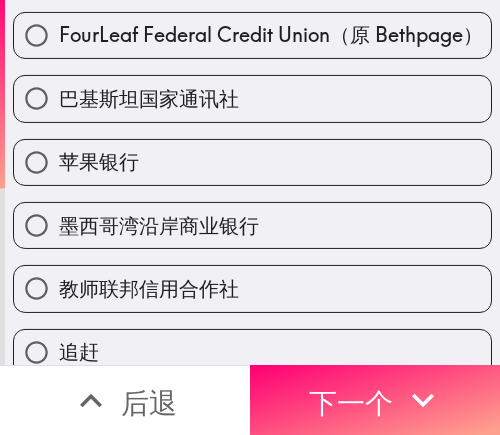 scroll, scrollTop: 0, scrollLeft: 0, axis: both 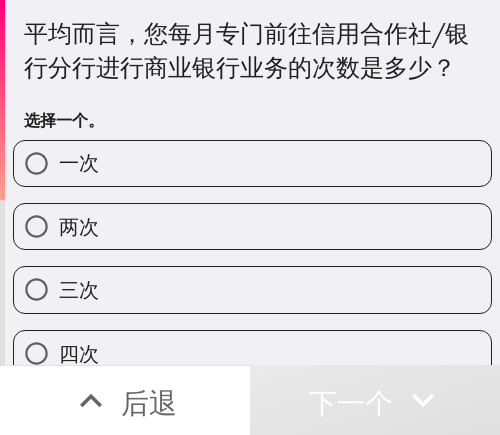 click on "两次" at bounding box center [252, 226] 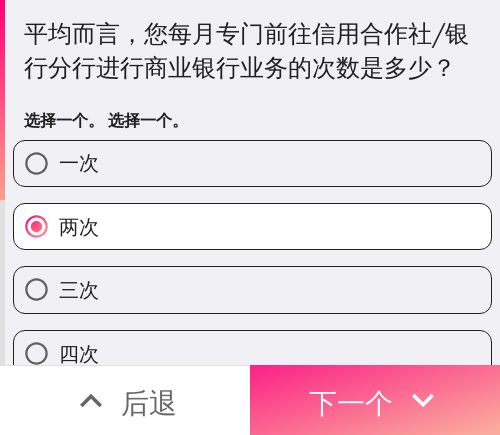 drag, startPoint x: 346, startPoint y: 385, endPoint x: 364, endPoint y: 380, distance: 18.681541 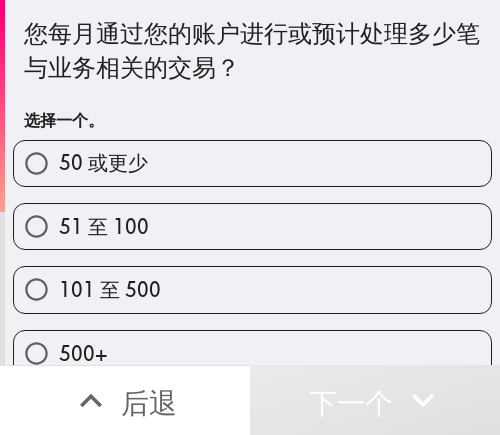 click on "50 或更少" at bounding box center [252, 163] 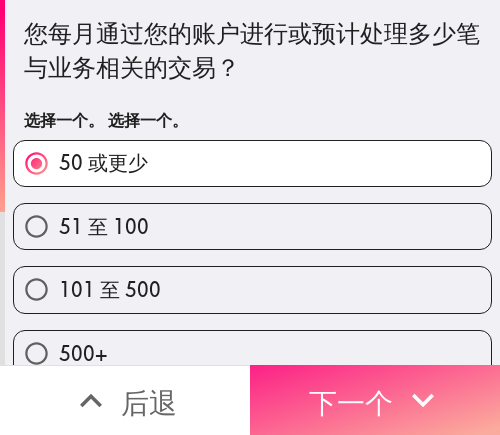 click on "下一个" at bounding box center [351, 402] 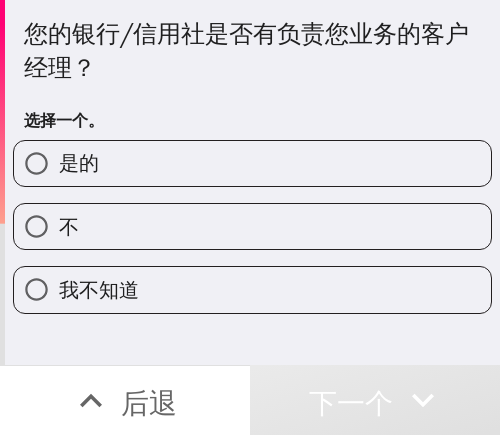 click on "是的" at bounding box center [252, 163] 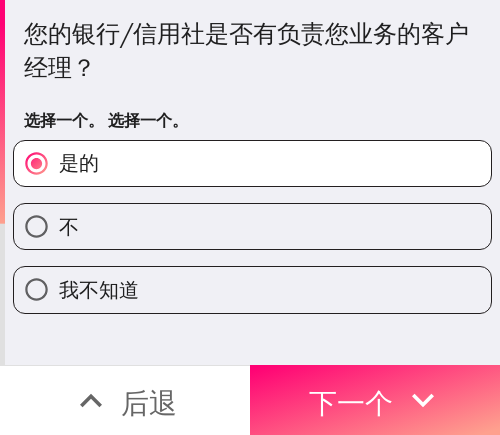 click on "不" at bounding box center [252, 226] 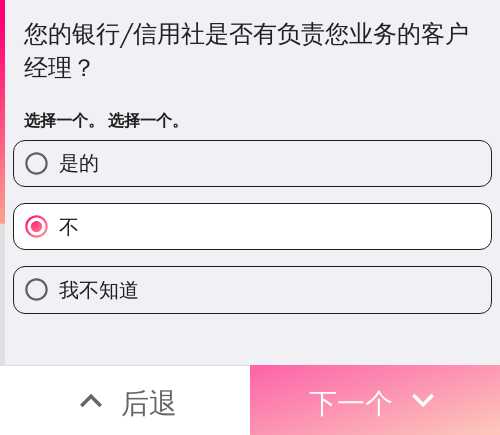 click on "下一个" at bounding box center [375, 400] 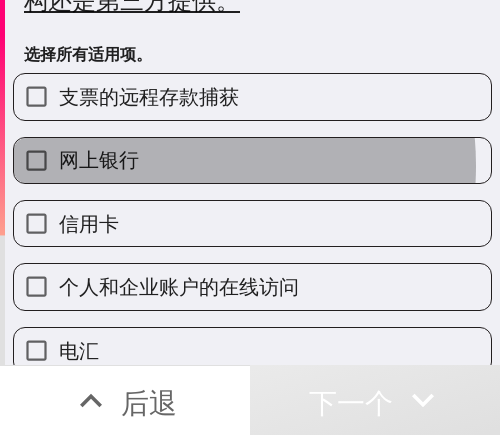 click on "网上银行" at bounding box center [252, 160] 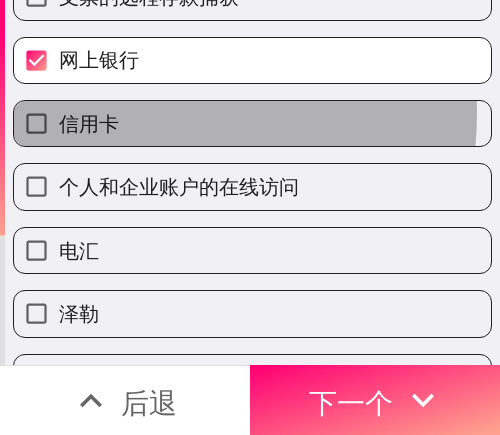 click on "信用卡" at bounding box center (89, 123) 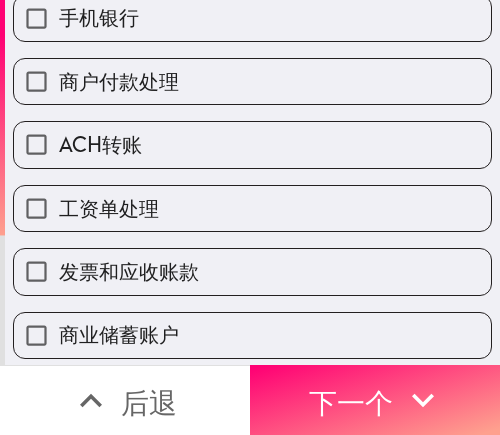 scroll, scrollTop: 800, scrollLeft: 0, axis: vertical 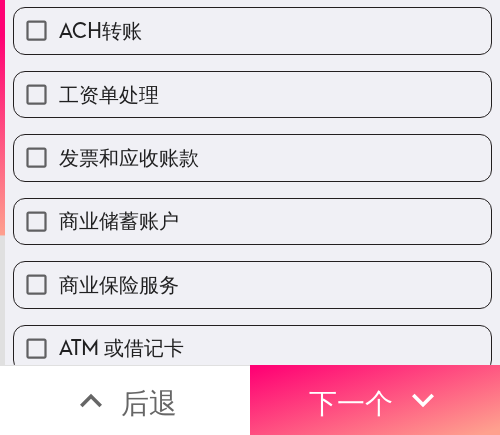 click on "商业储蓄账户" at bounding box center (119, 220) 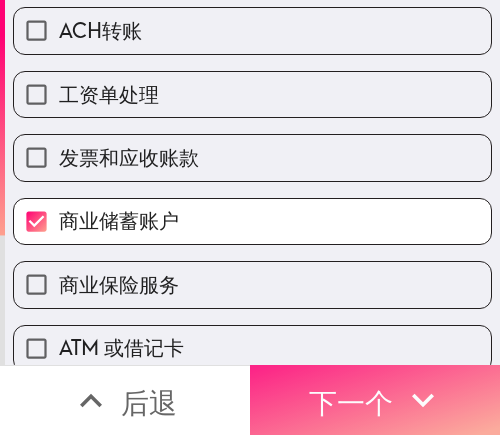 drag, startPoint x: 367, startPoint y: 392, endPoint x: 259, endPoint y: 390, distance: 108.01852 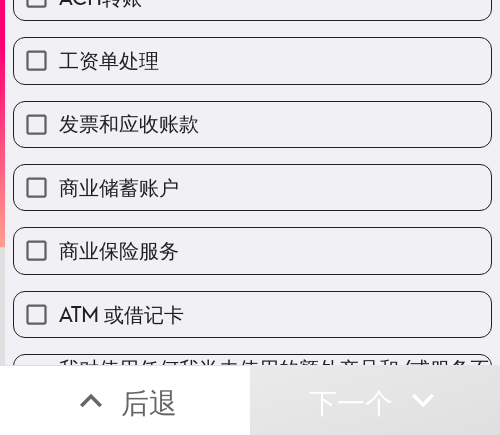scroll, scrollTop: 722, scrollLeft: 0, axis: vertical 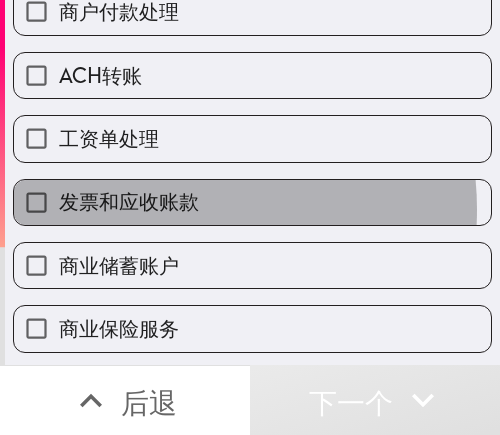 click on "发票和应收账款" at bounding box center [129, 201] 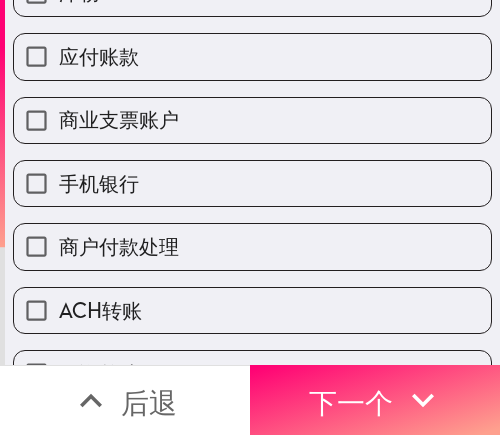 scroll, scrollTop: 464, scrollLeft: 0, axis: vertical 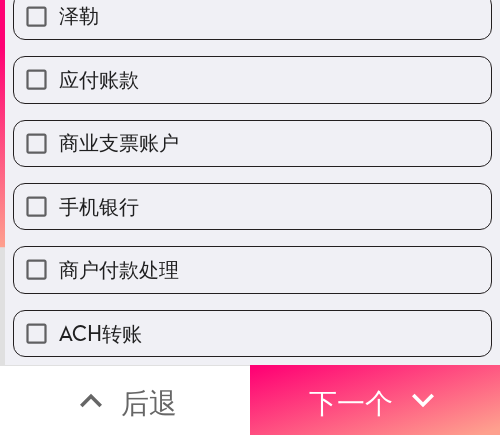 drag, startPoint x: 151, startPoint y: 151, endPoint x: 174, endPoint y: 148, distance: 23.194826 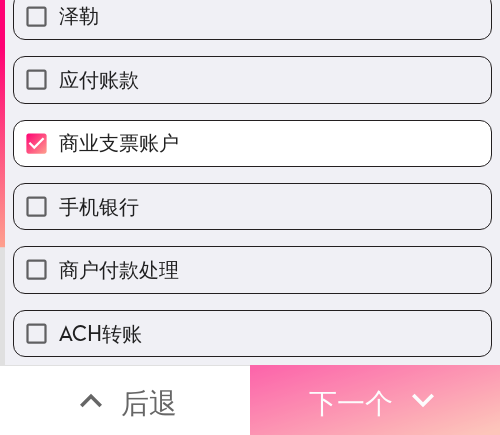 drag, startPoint x: 328, startPoint y: 376, endPoint x: 241, endPoint y: 376, distance: 87 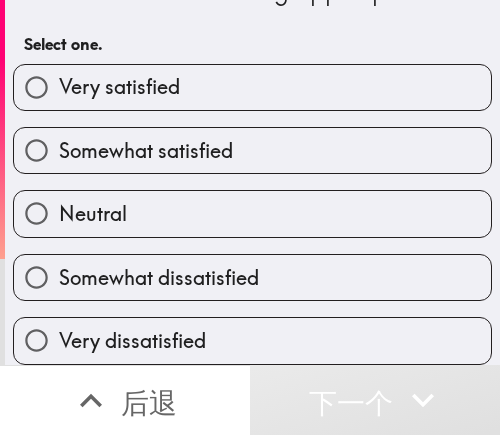 scroll, scrollTop: 92, scrollLeft: 0, axis: vertical 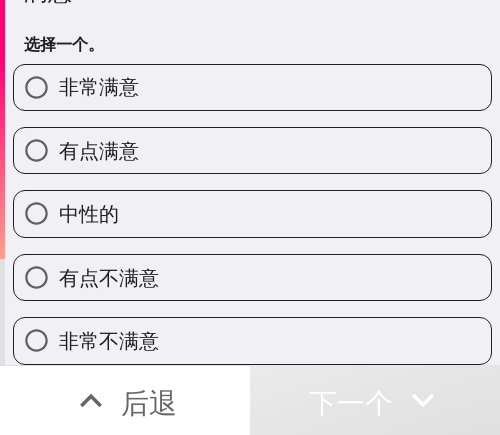 click on "有点满意" at bounding box center (252, 150) 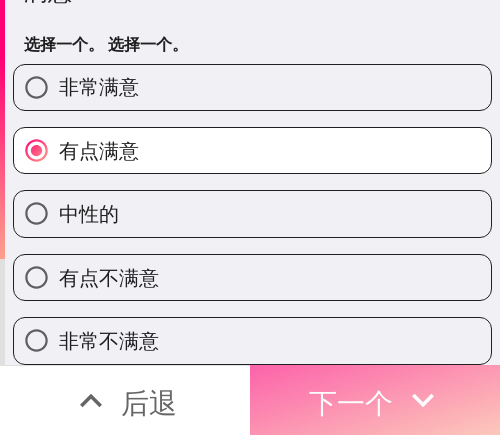 drag, startPoint x: 305, startPoint y: 389, endPoint x: 324, endPoint y: 386, distance: 19.235384 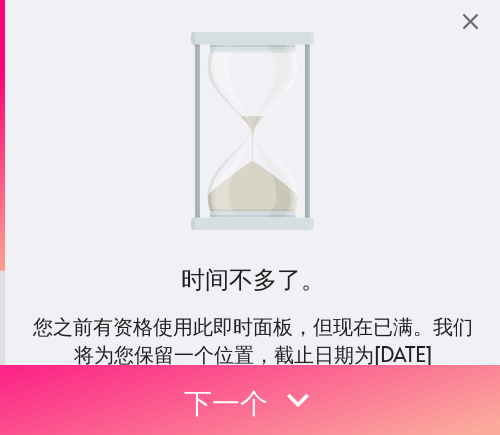 click on "下一个" at bounding box center (250, 400) 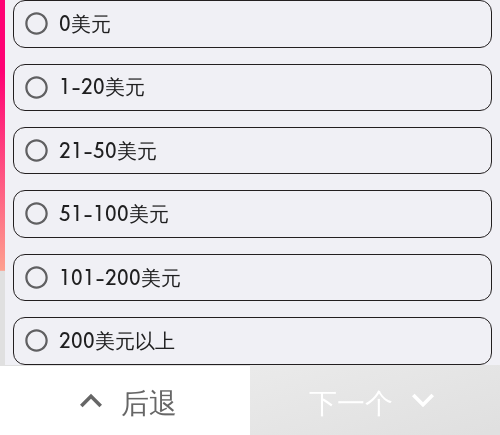 scroll, scrollTop: 90, scrollLeft: 0, axis: vertical 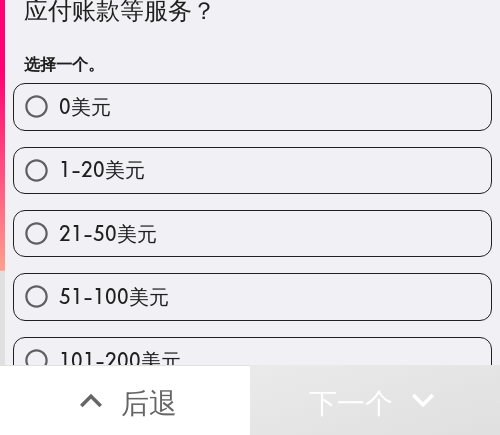 drag, startPoint x: 179, startPoint y: 232, endPoint x: 221, endPoint y: 233, distance: 42.0119 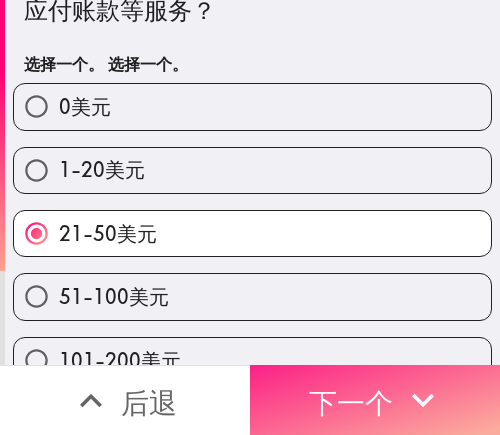 click on "下一个" at bounding box center (351, 402) 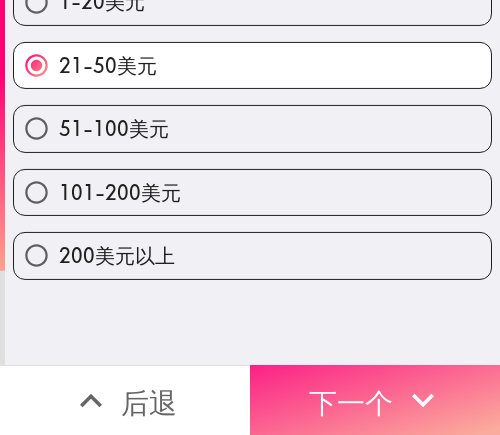 scroll, scrollTop: 0, scrollLeft: 0, axis: both 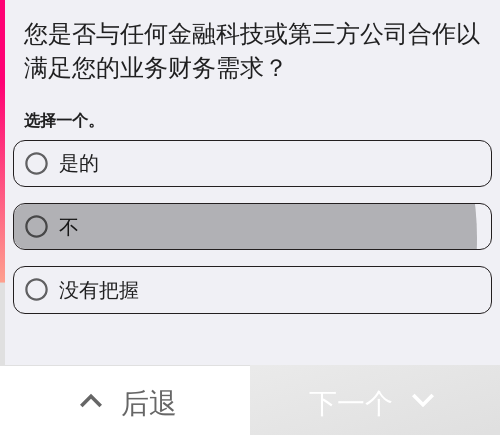 drag, startPoint x: 178, startPoint y: 237, endPoint x: 125, endPoint y: 235, distance: 53.037724 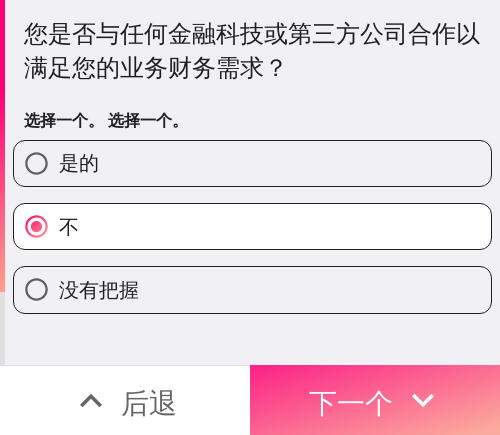 drag, startPoint x: 375, startPoint y: 380, endPoint x: 422, endPoint y: 382, distance: 47.042534 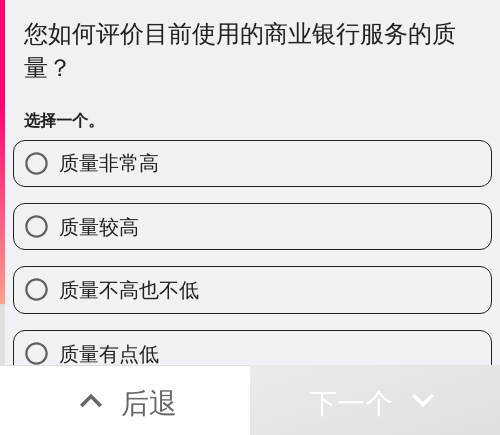 click on "质量较高" at bounding box center (252, 226) 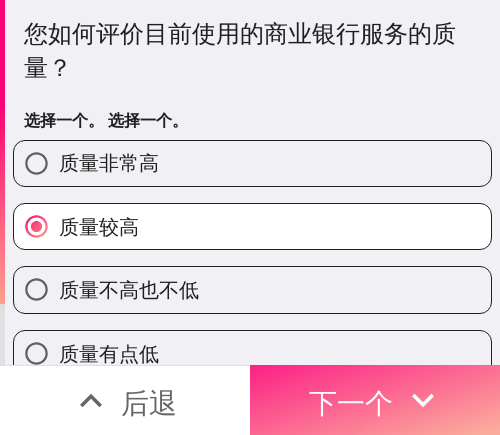 click on "下一个" at bounding box center (351, 402) 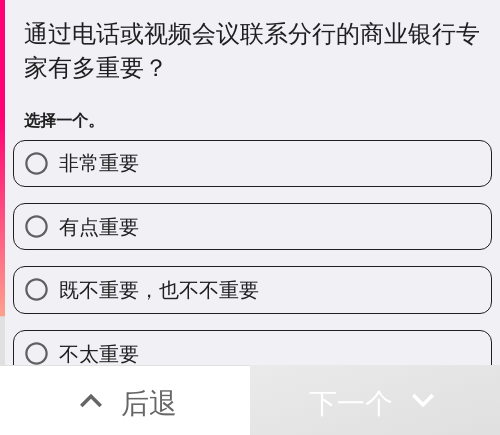 click on "有点重要" at bounding box center [252, 226] 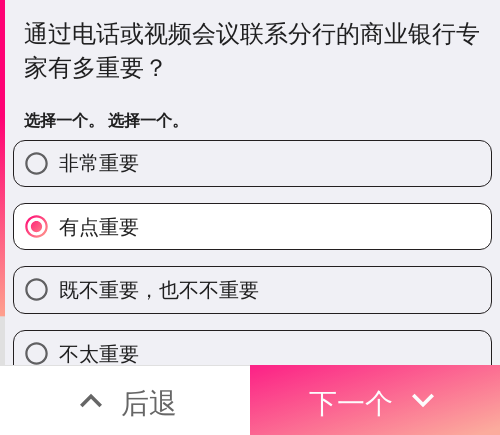 drag, startPoint x: 377, startPoint y: 374, endPoint x: 472, endPoint y: 358, distance: 96.337944 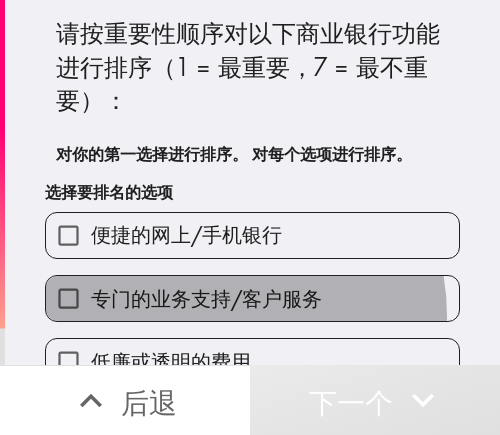 click on "专门的业务支持/客户服务" at bounding box center (252, 298) 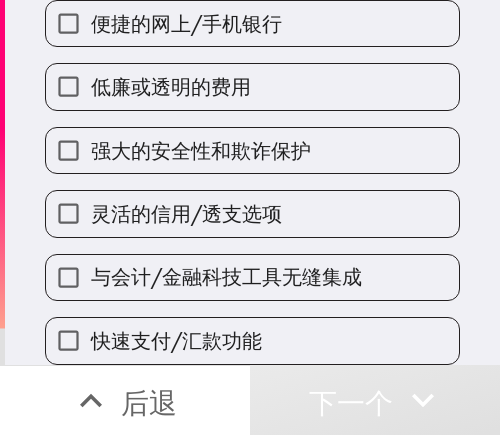 click on "灵活的信用/透支选项" at bounding box center [186, 213] 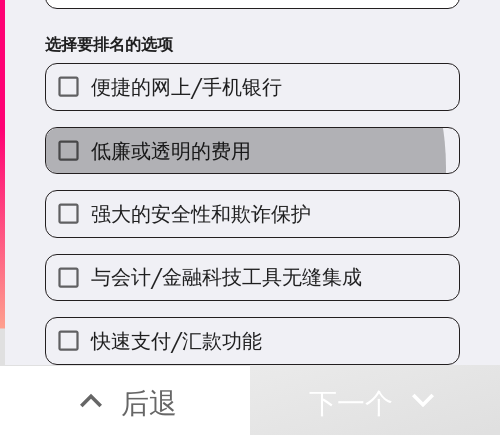 click on "低廉或透明的费用" at bounding box center [252, 150] 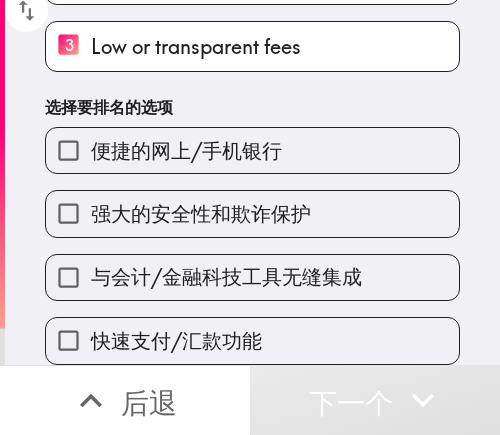 click on "强大的安全性和欺诈保护" at bounding box center [252, 213] 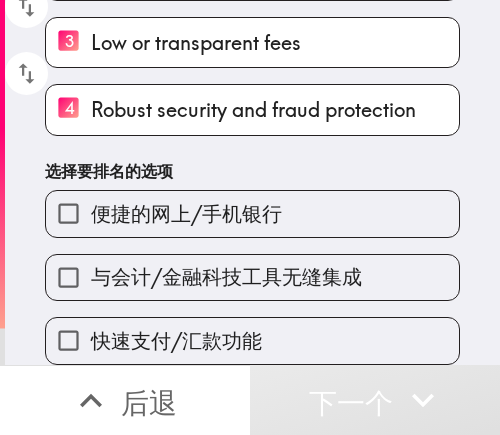 click on "与会计/金融科技工具无缝集成" at bounding box center [226, 276] 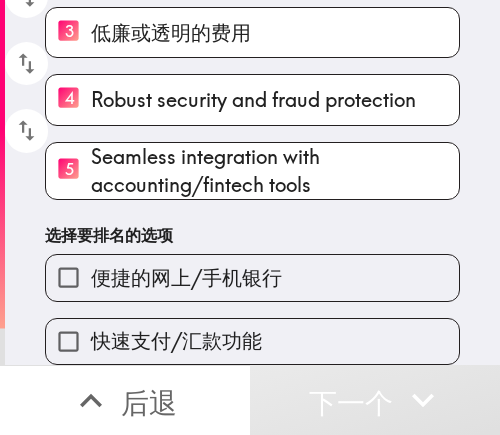 click on "便捷的网上/手机银行" at bounding box center (186, 277) 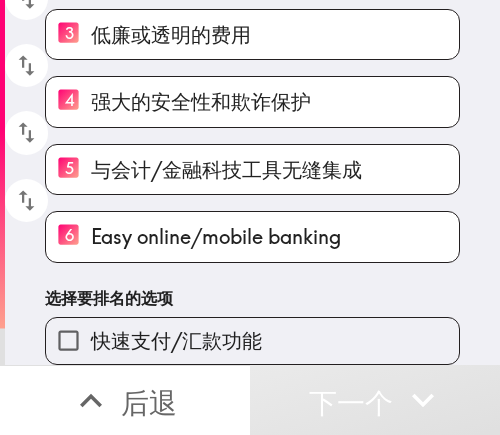 click on "快速支付/汇款功能" at bounding box center [176, 340] 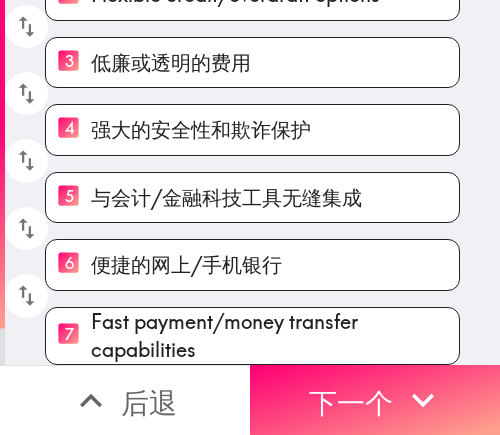 scroll, scrollTop: 281, scrollLeft: 0, axis: vertical 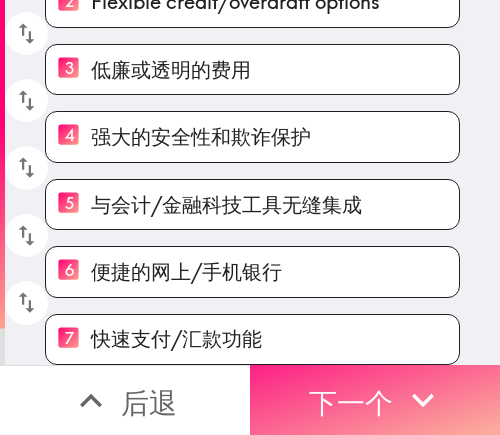 click on "下一个" at bounding box center (351, 402) 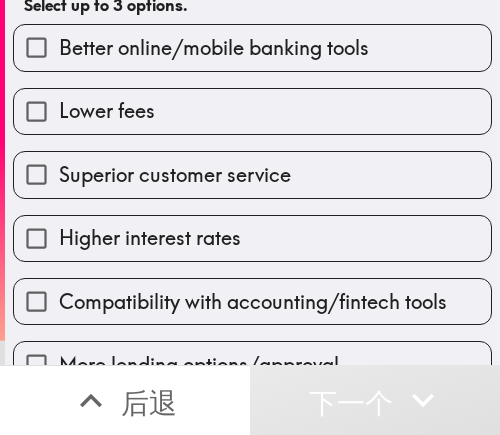 scroll, scrollTop: 149, scrollLeft: 0, axis: vertical 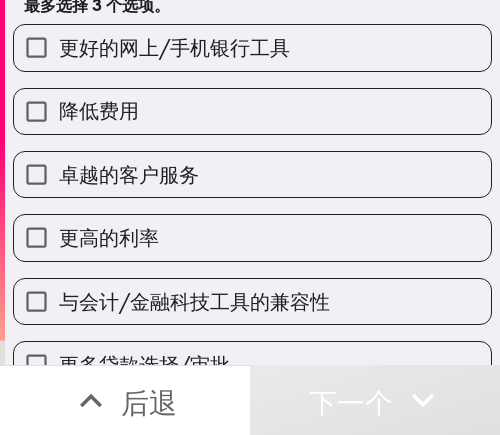 click on "卓越的客户服务" at bounding box center (252, 174) 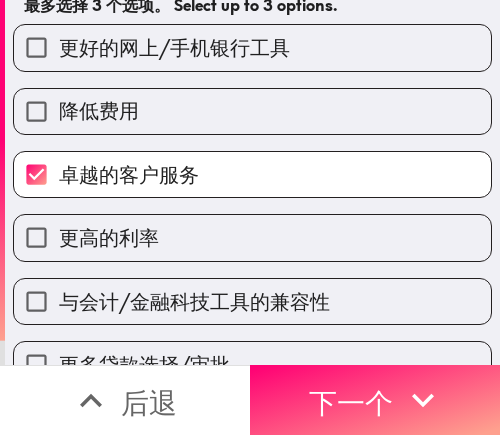 click on "降低费用" at bounding box center [252, 111] 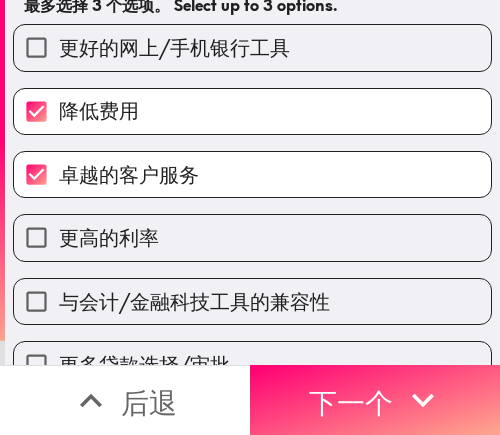 drag, startPoint x: 199, startPoint y: 242, endPoint x: 194, endPoint y: 264, distance: 22.561028 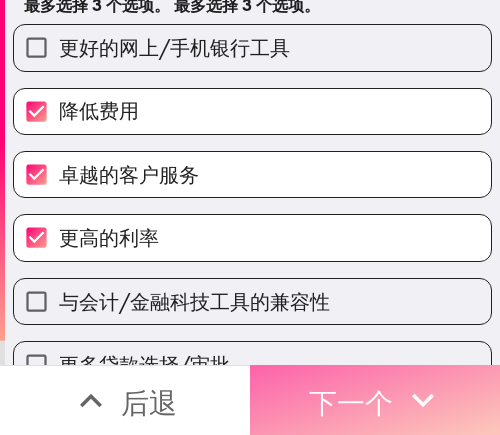 click on "下一个" at bounding box center (375, 400) 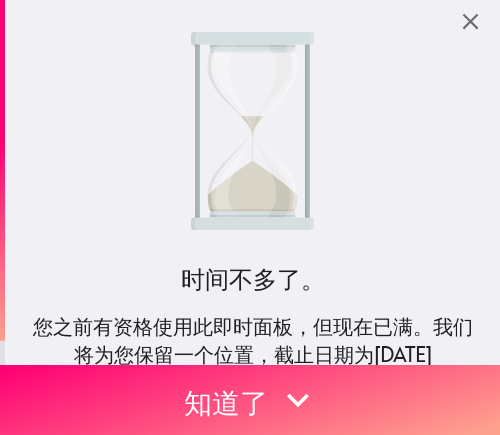 scroll, scrollTop: 0, scrollLeft: 0, axis: both 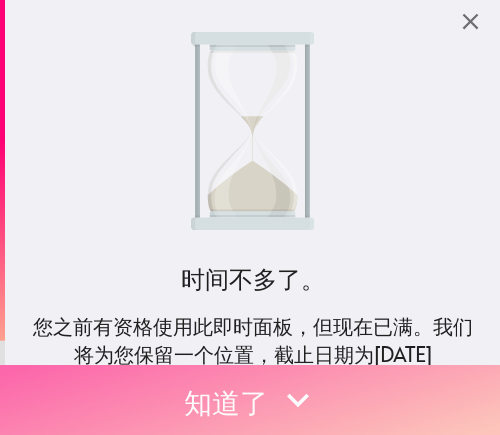 click on "知道了" at bounding box center [226, 402] 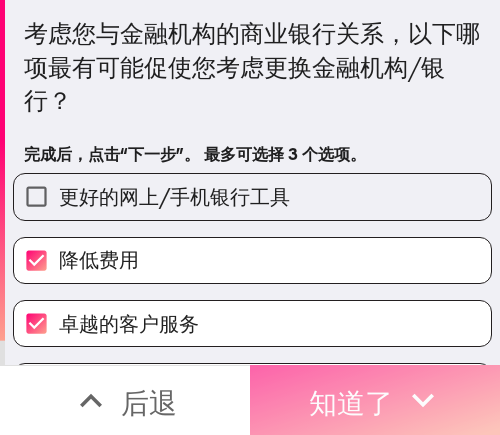click on "知道了" at bounding box center (351, 400) 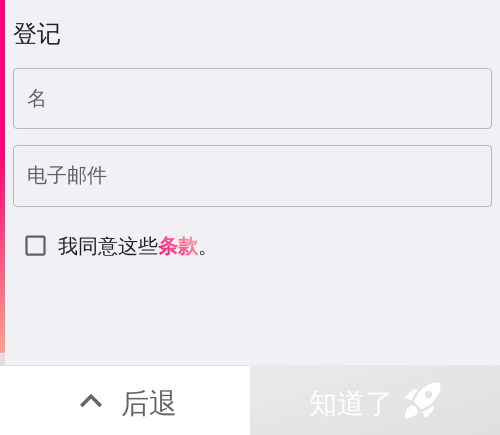 click on "名" at bounding box center [252, 99] 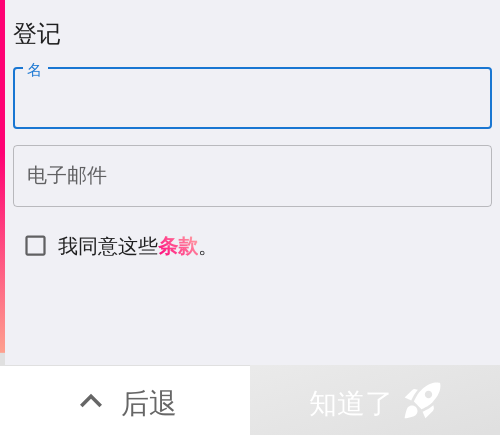 paste on "[FIRST]" 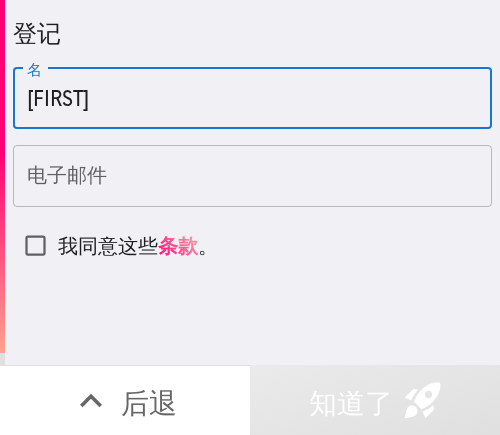 type on "[FIRST]" 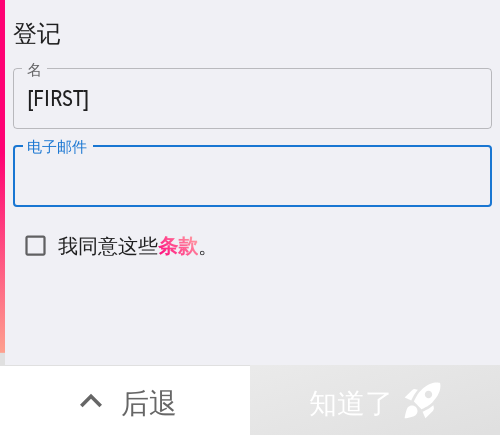 click on "电子邮件" at bounding box center [252, 176] 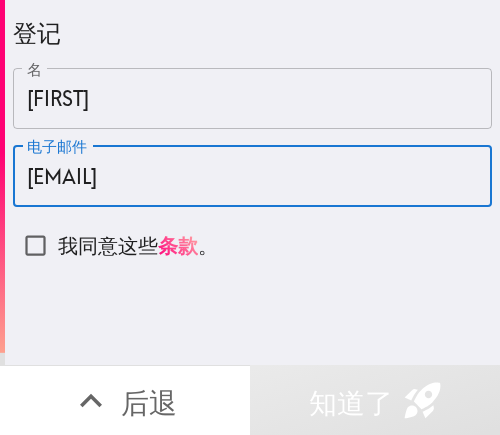 type on "[EMAIL]" 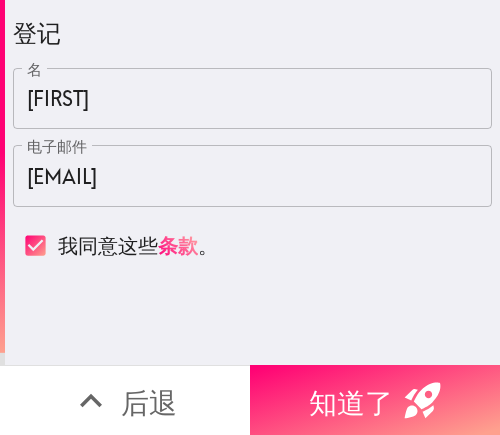 click on "知道了" at bounding box center [351, 402] 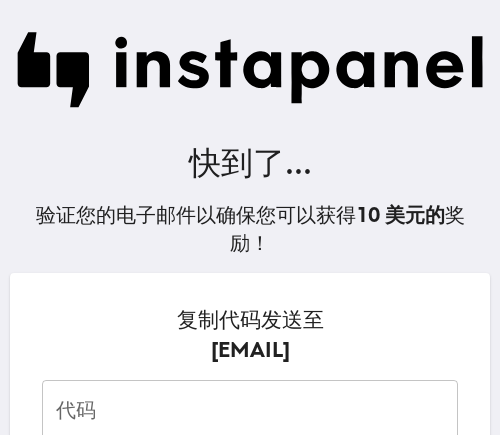 click on "代码" at bounding box center [250, 411] 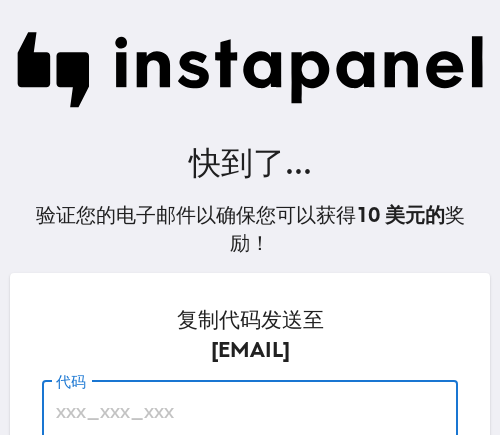 paste on "KT5_k4U_R9h" 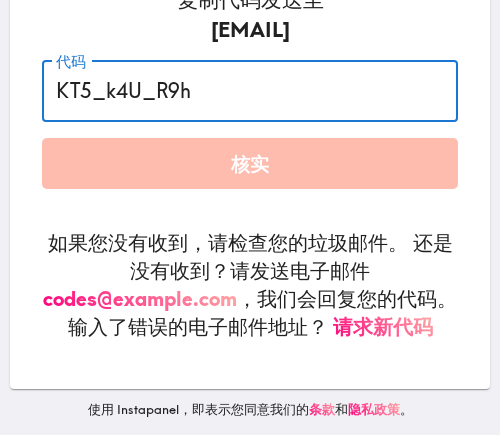 scroll, scrollTop: 337, scrollLeft: 0, axis: vertical 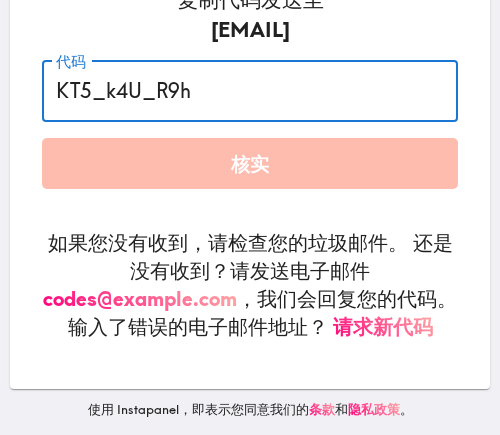 type on "KT5_k4U_R9h" 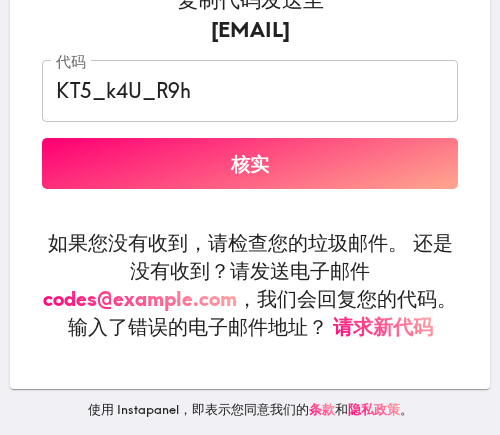 click on "核实" at bounding box center (250, 163) 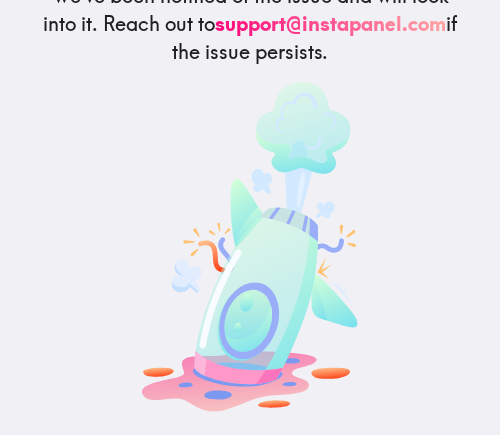 scroll, scrollTop: 198, scrollLeft: 0, axis: vertical 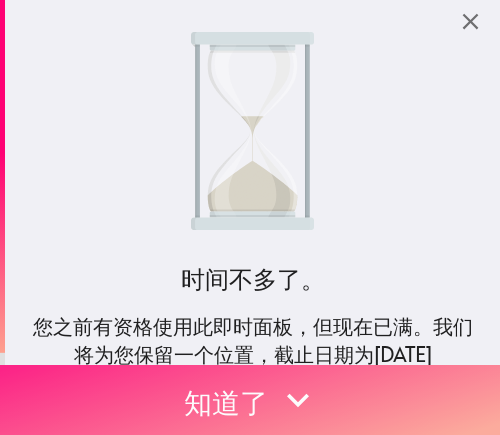 click 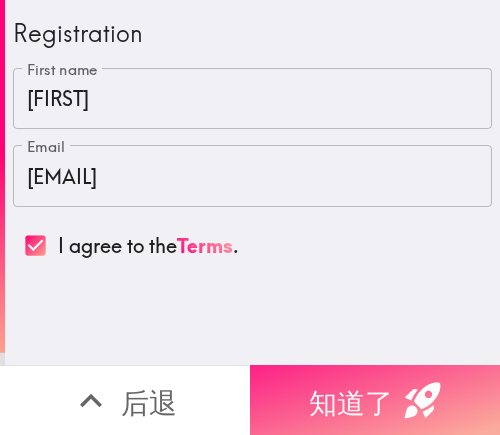 click on "知道了" at bounding box center (351, 402) 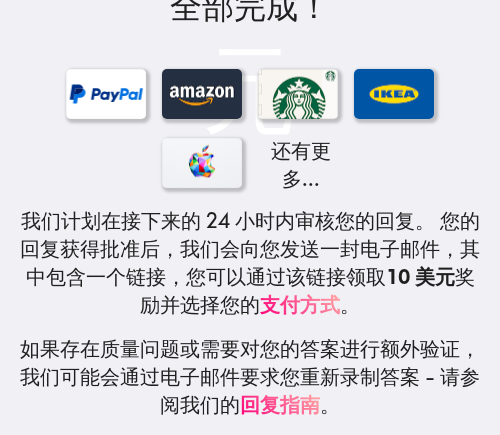 scroll, scrollTop: 433, scrollLeft: 0, axis: vertical 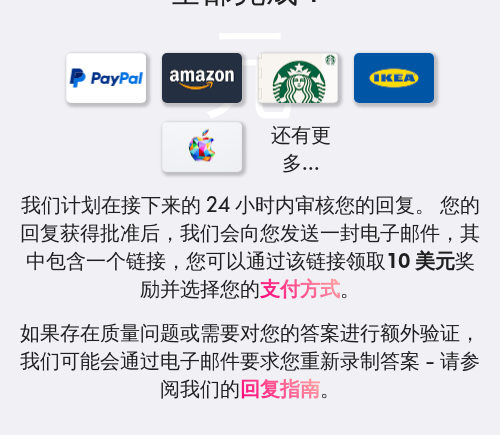 click on "还有更多..." at bounding box center (250, 114) 